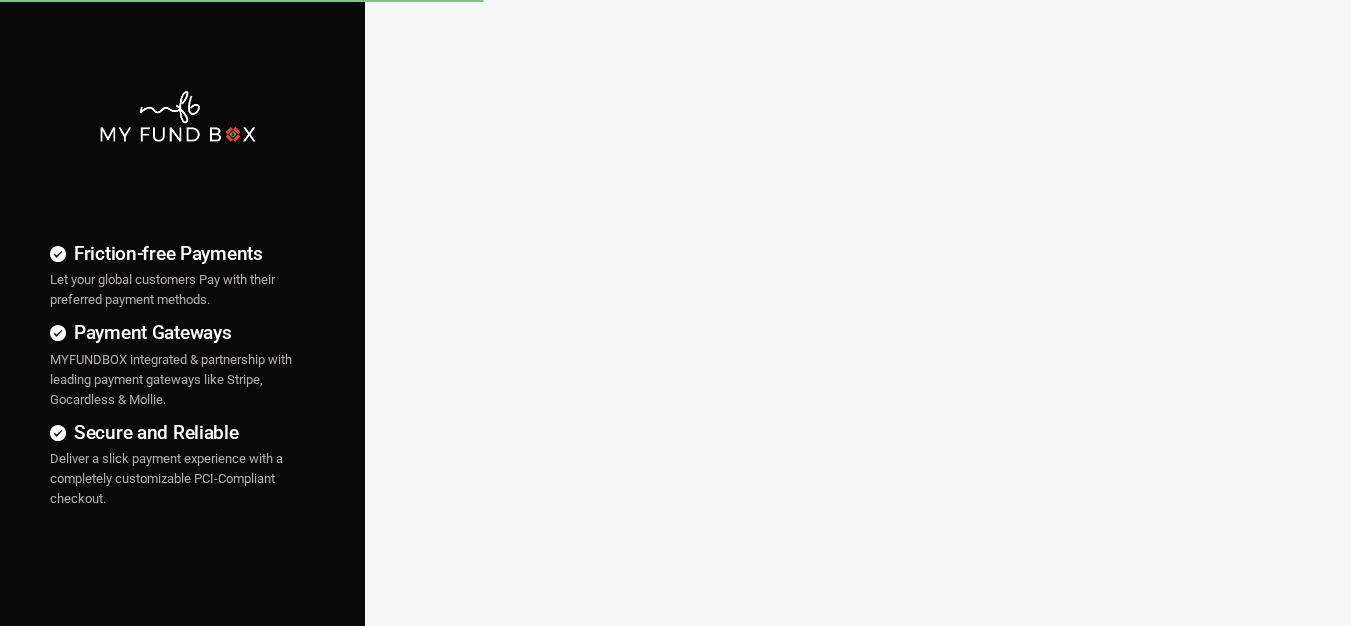 scroll, scrollTop: 0, scrollLeft: 0, axis: both 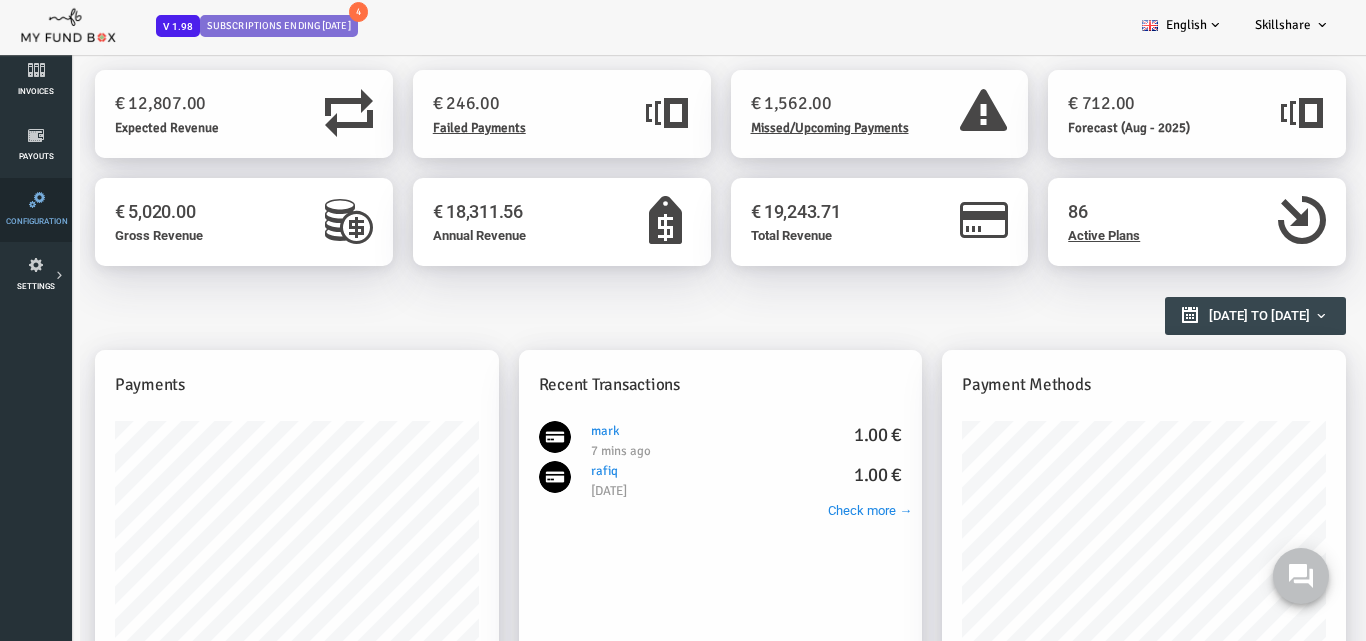 click at bounding box center [37, 200] 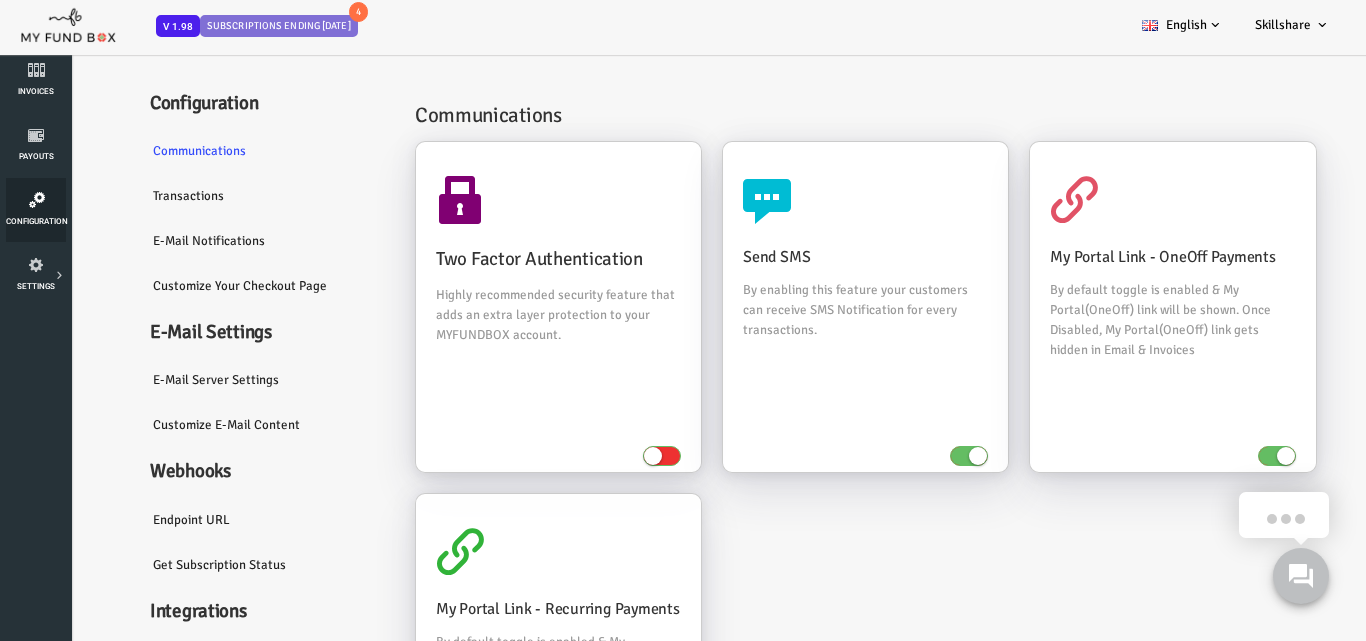 scroll, scrollTop: 30, scrollLeft: 0, axis: vertical 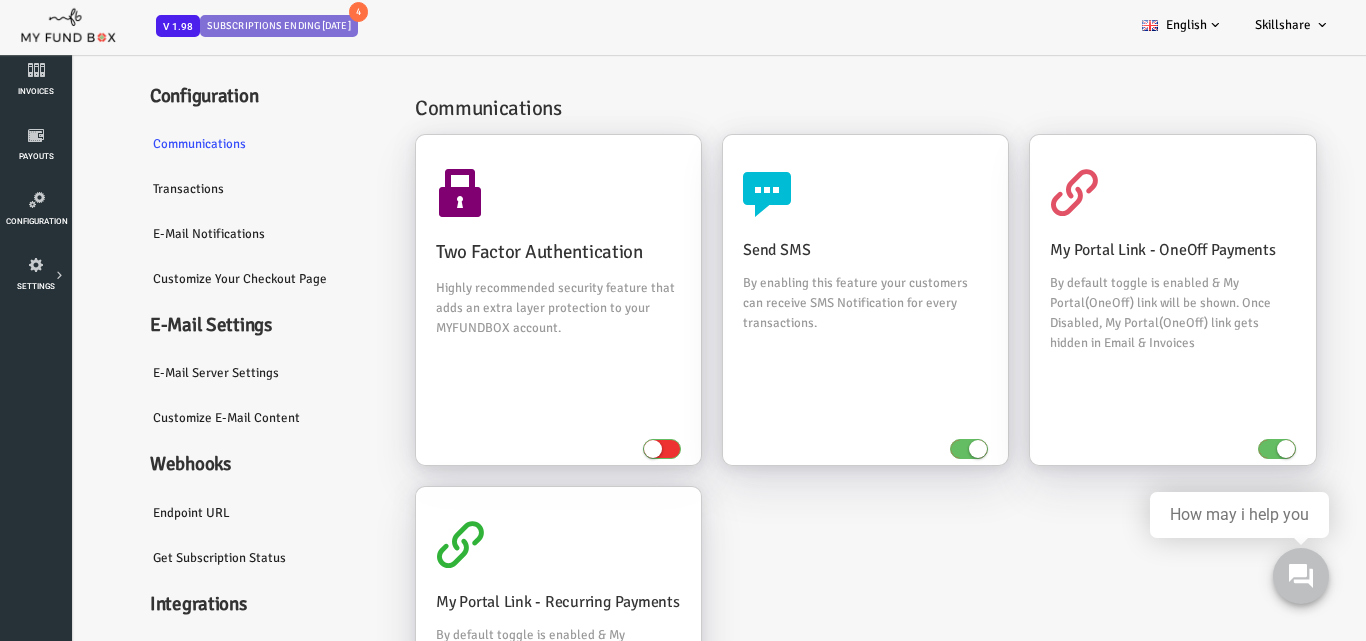 click on "E-Mail server settings" at bounding box center [210, 373] 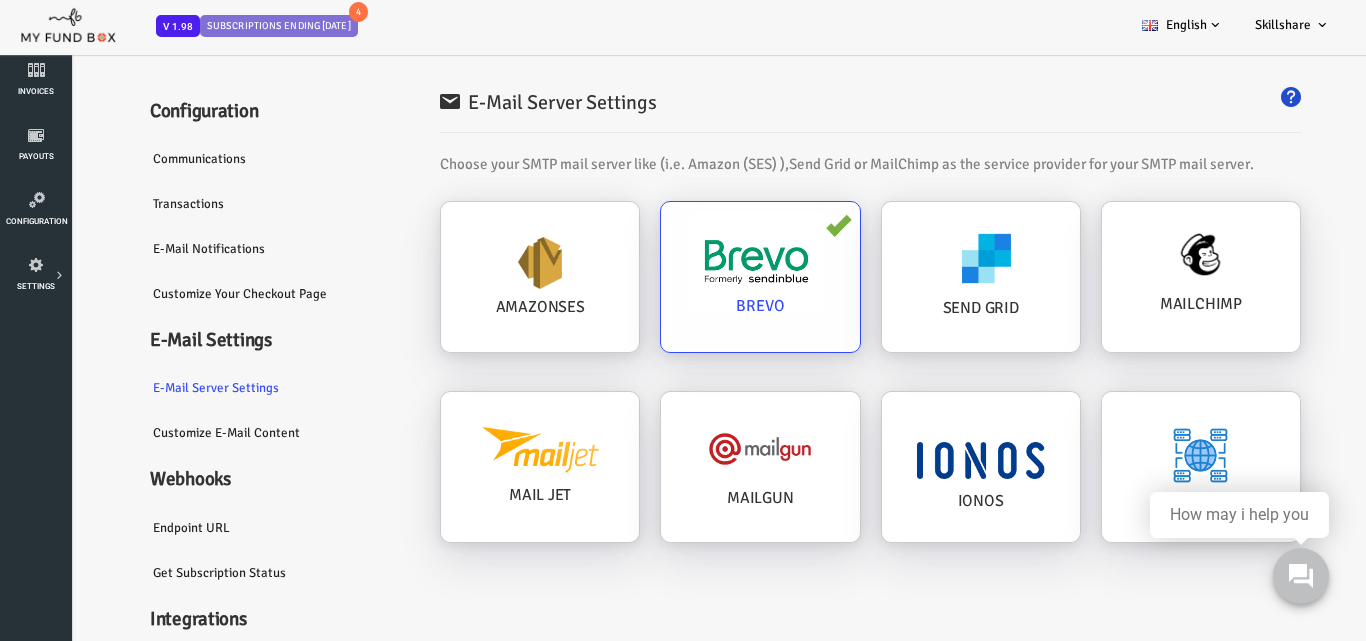 click at bounding box center (701, 262) 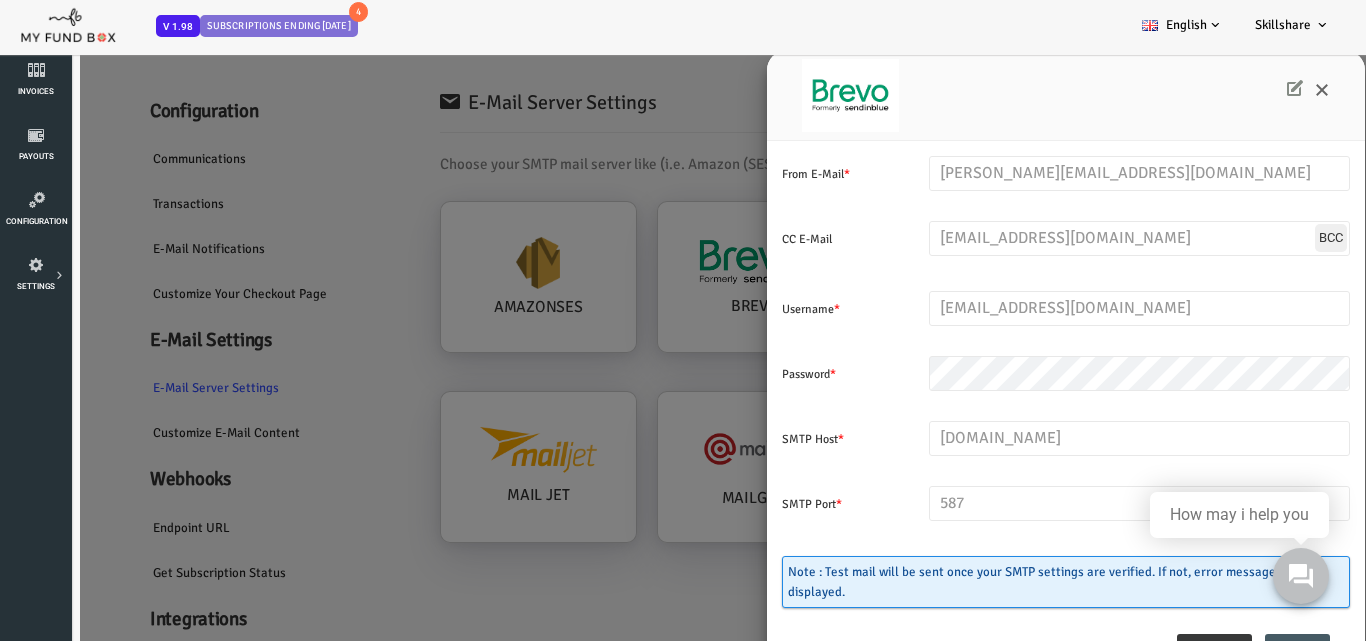 scroll, scrollTop: 263, scrollLeft: 0, axis: vertical 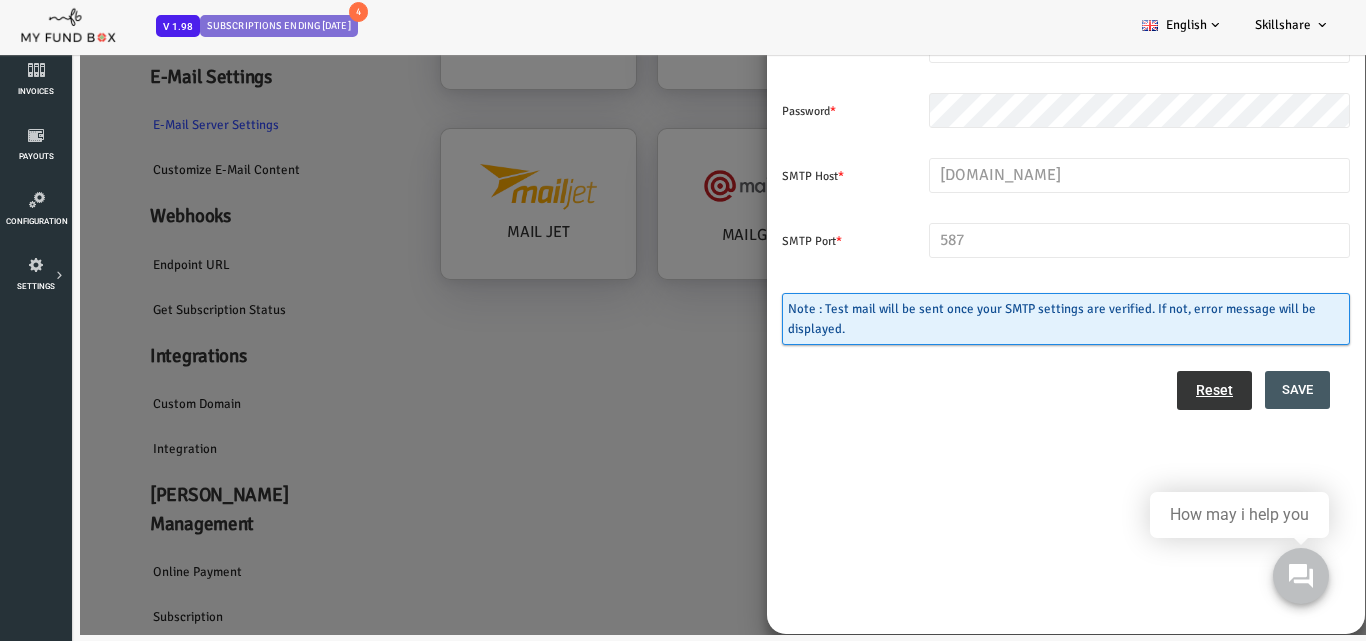 click on "Reset" at bounding box center (1159, 391) 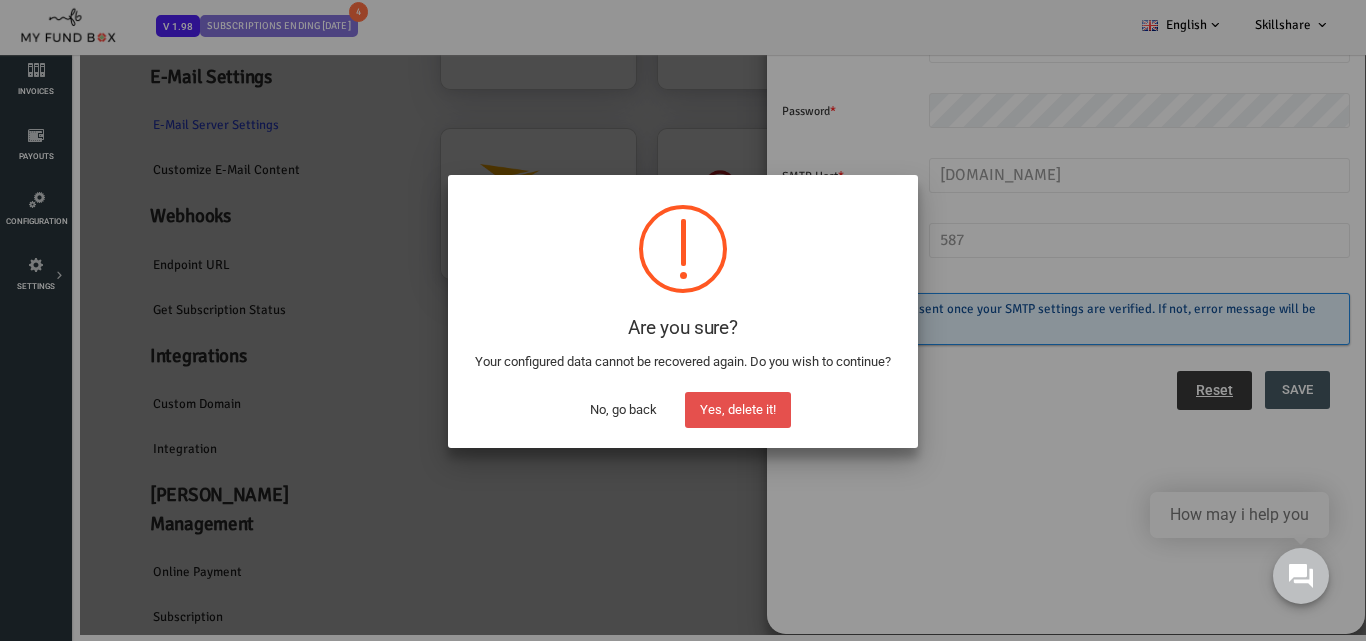click on "Yes, delete it!" at bounding box center (738, 410) 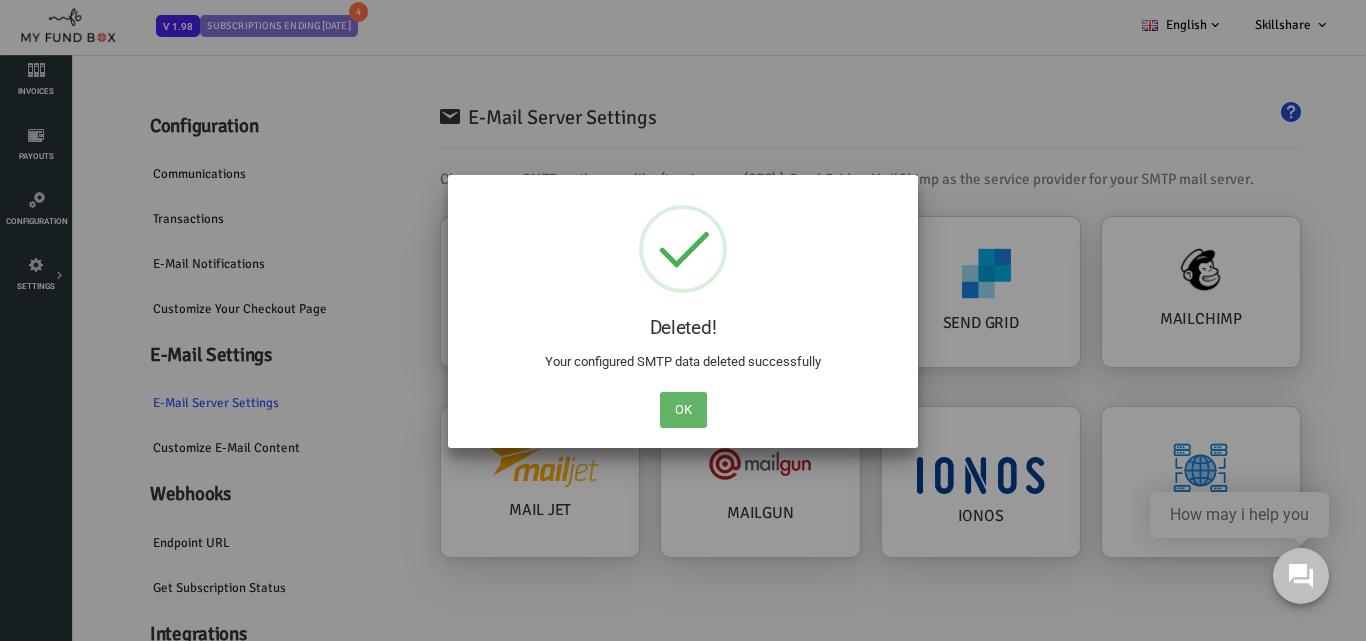 scroll, scrollTop: 0, scrollLeft: 0, axis: both 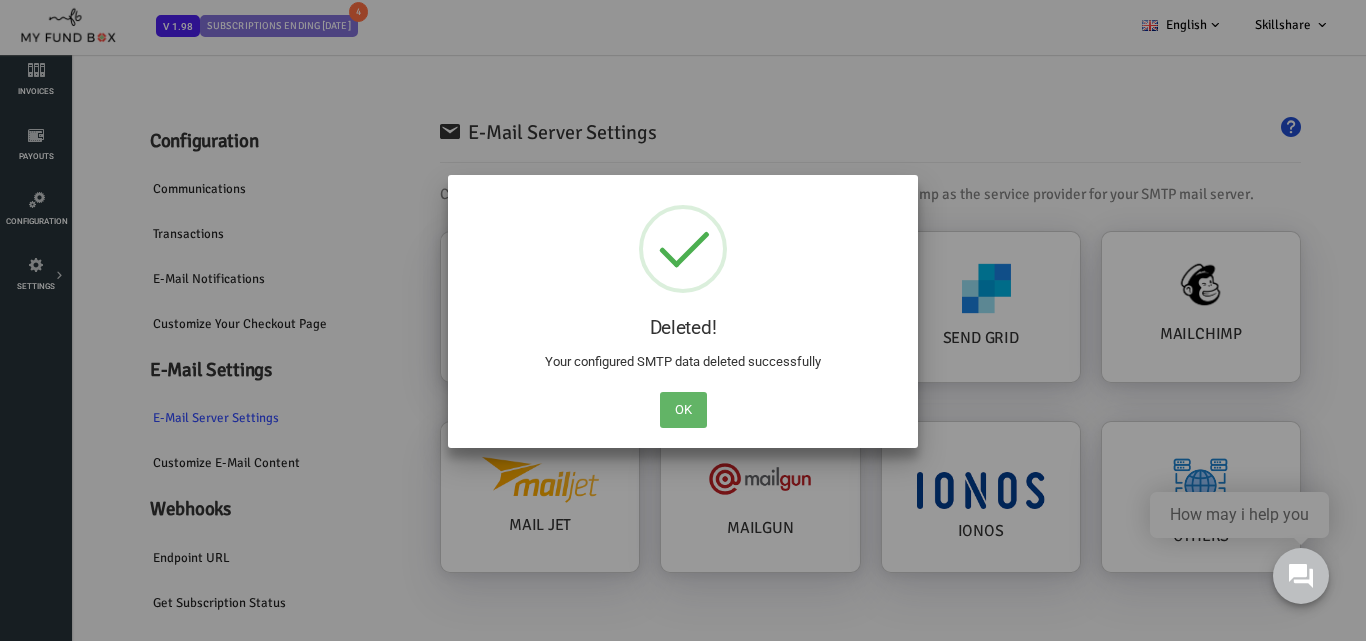 click on "OK" at bounding box center [683, 410] 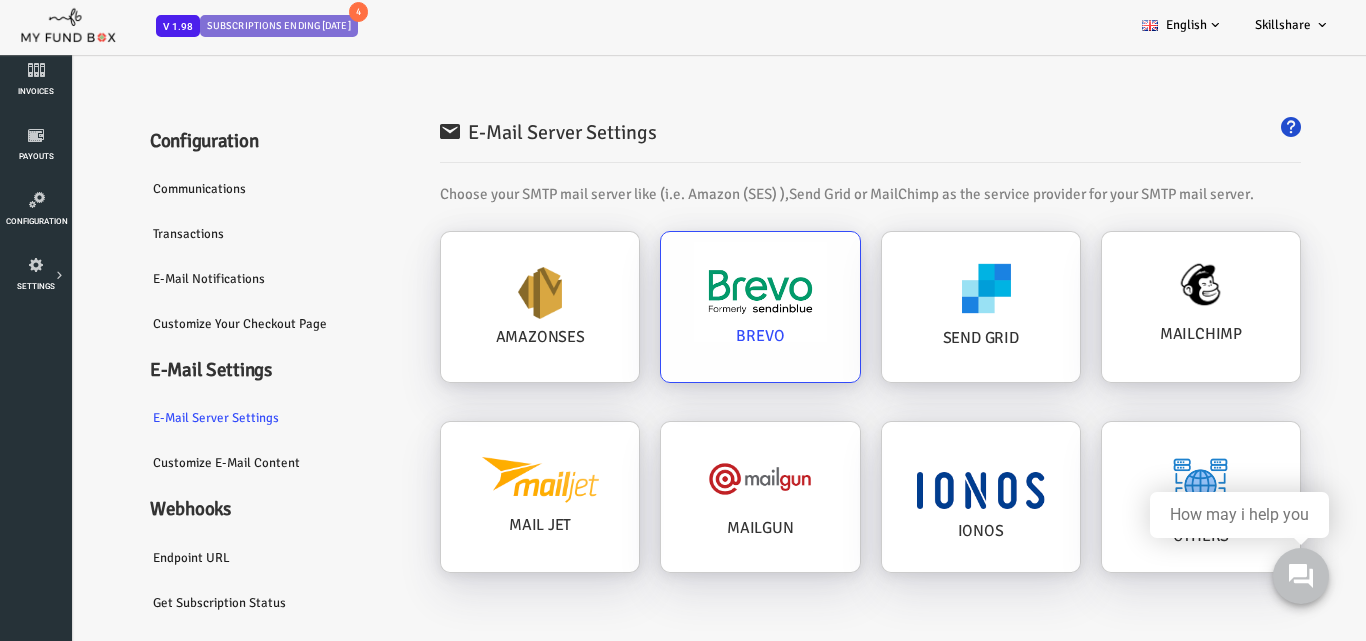 click on "BREVO" at bounding box center (485, 337) 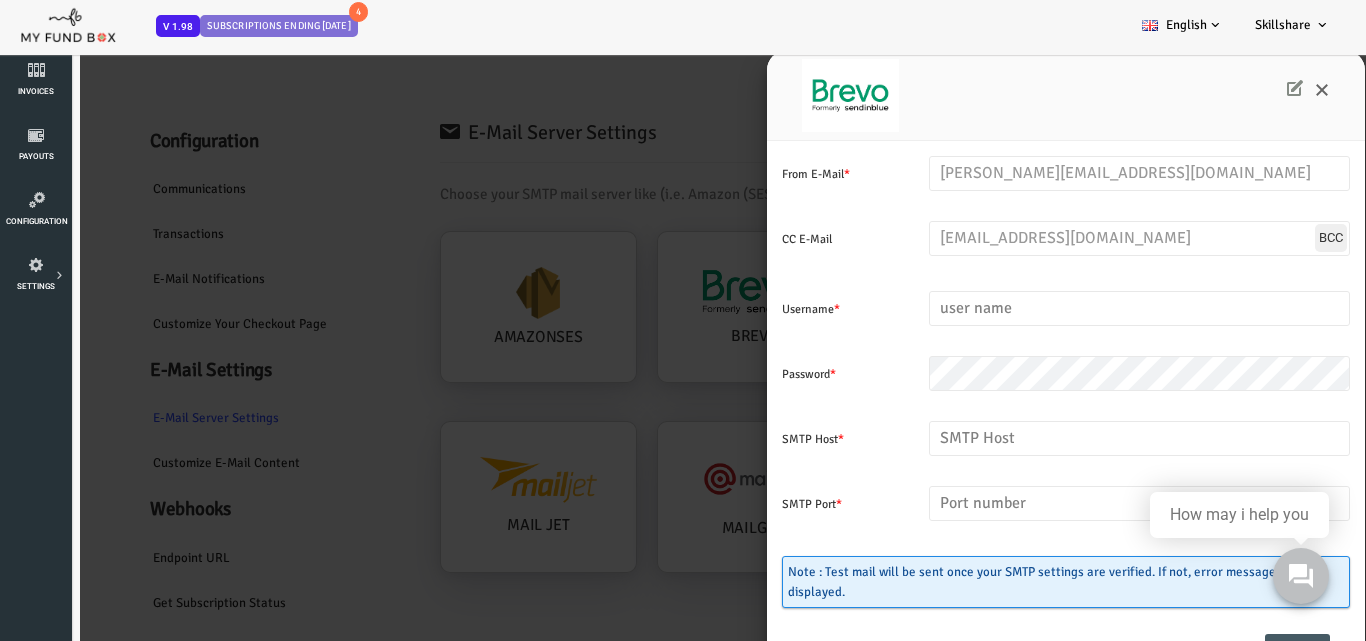 click at bounding box center (1240, 88) 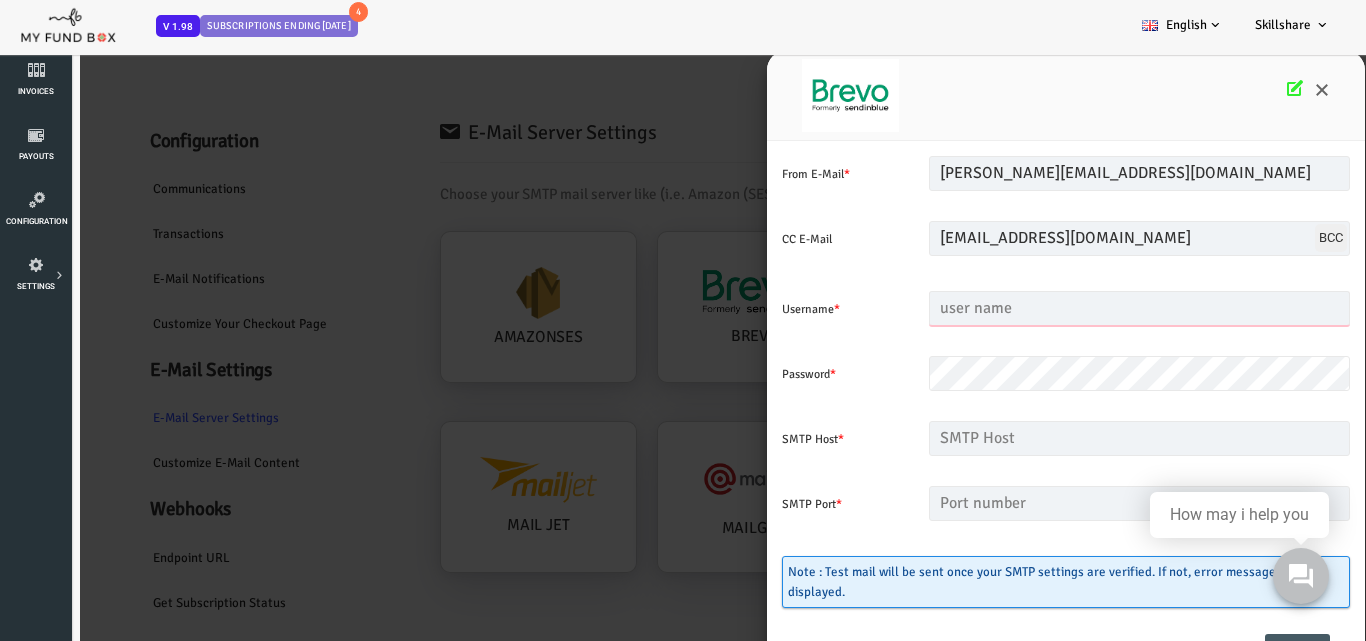 click at bounding box center (1084, 308) 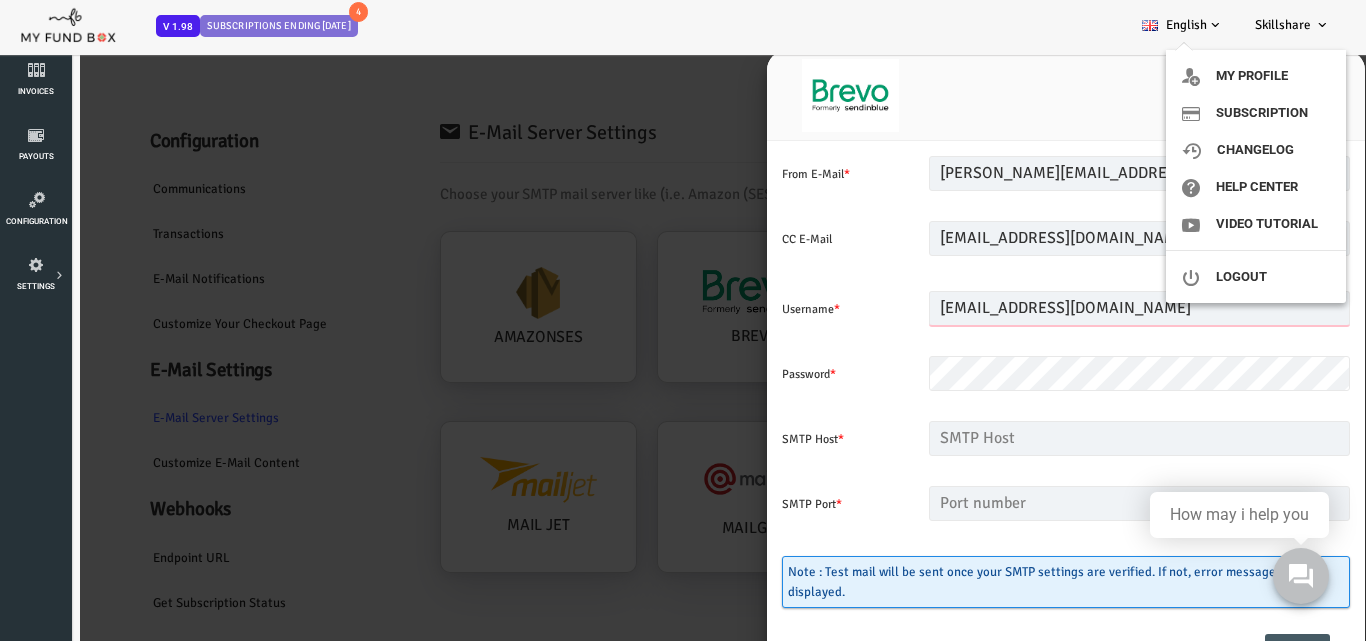 type on "[EMAIL_ADDRESS][DOMAIN_NAME]" 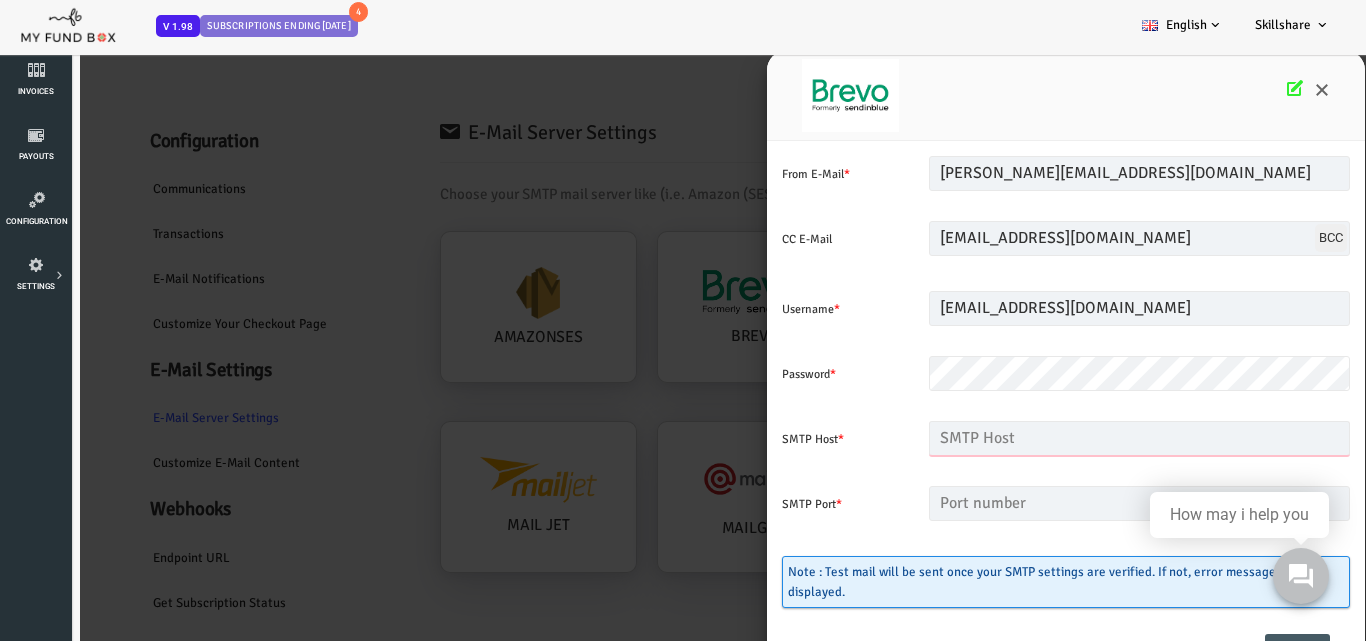 click at bounding box center [1084, 438] 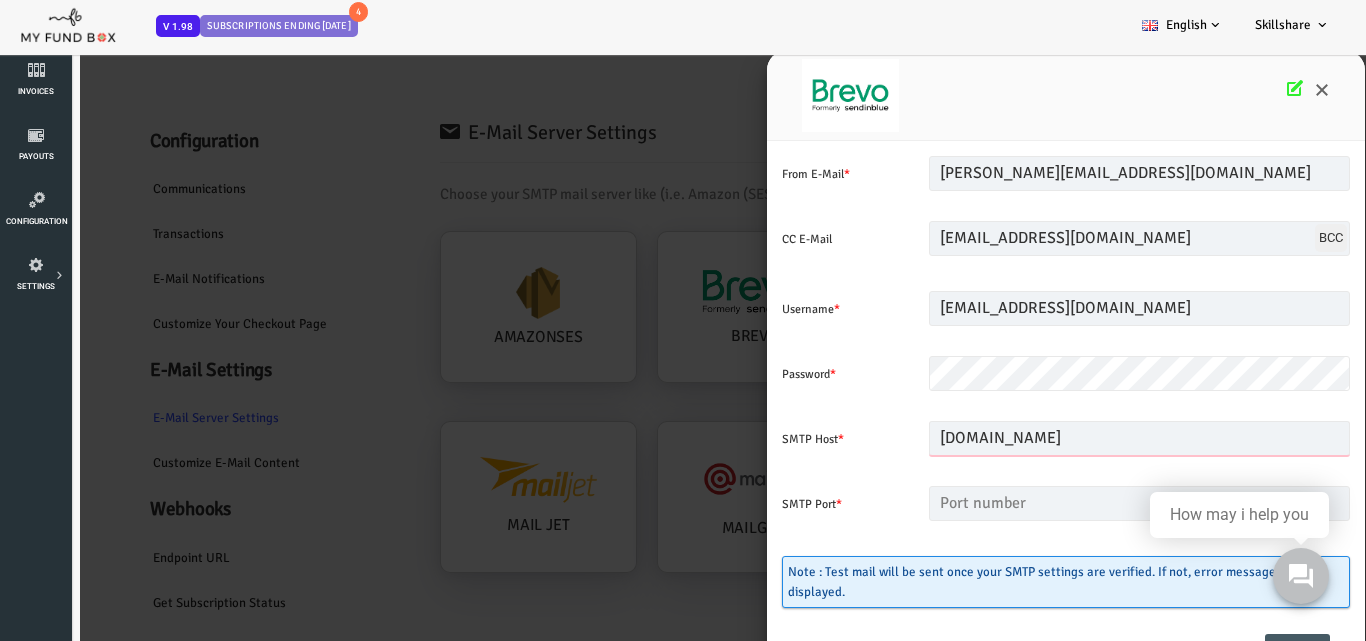 type on "[DOMAIN_NAME]" 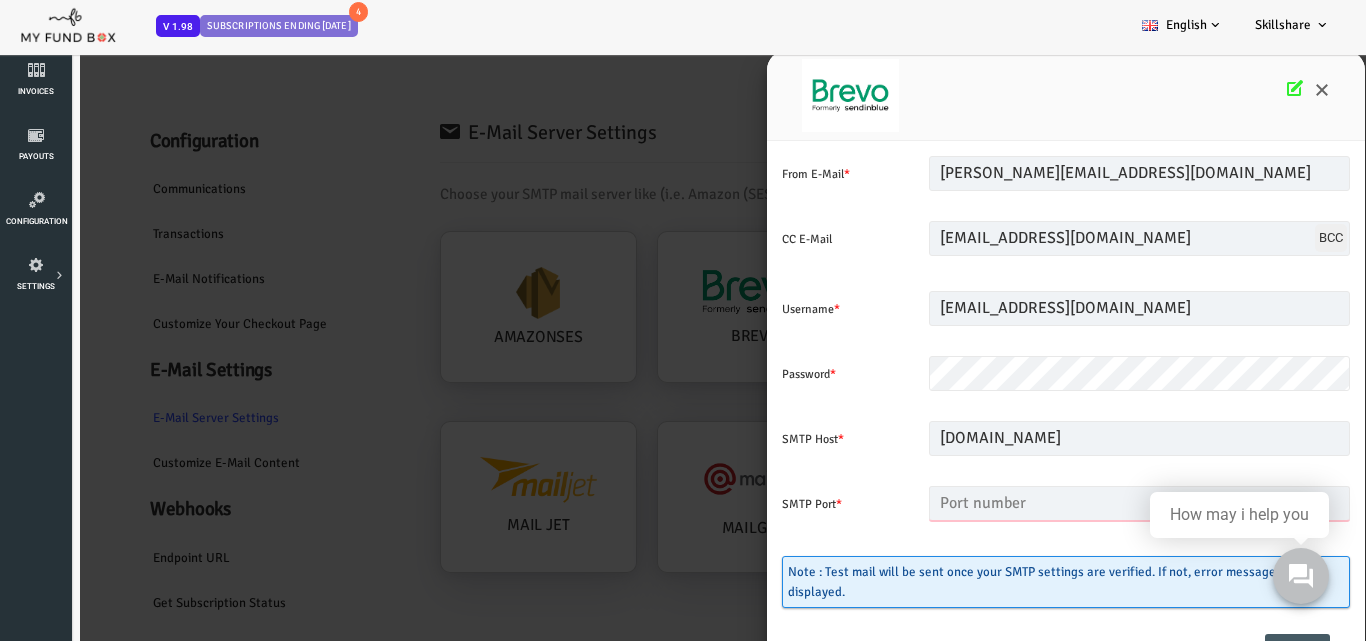click at bounding box center [1084, 503] 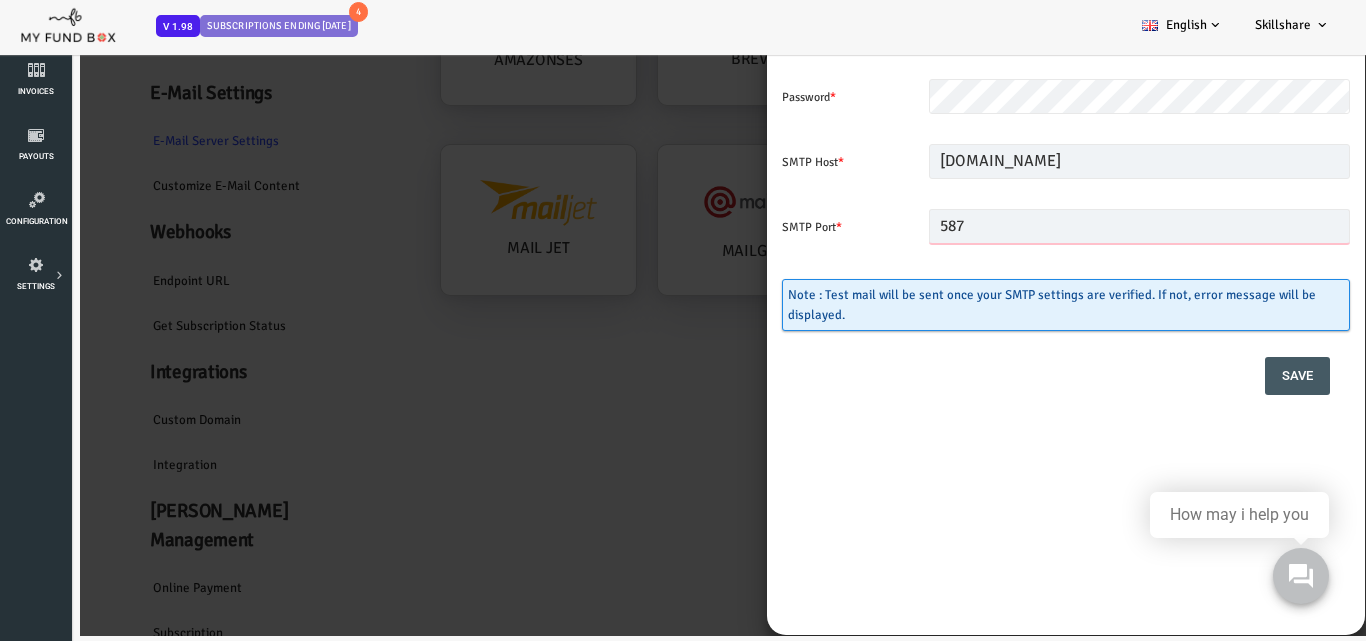 scroll, scrollTop: 278, scrollLeft: 0, axis: vertical 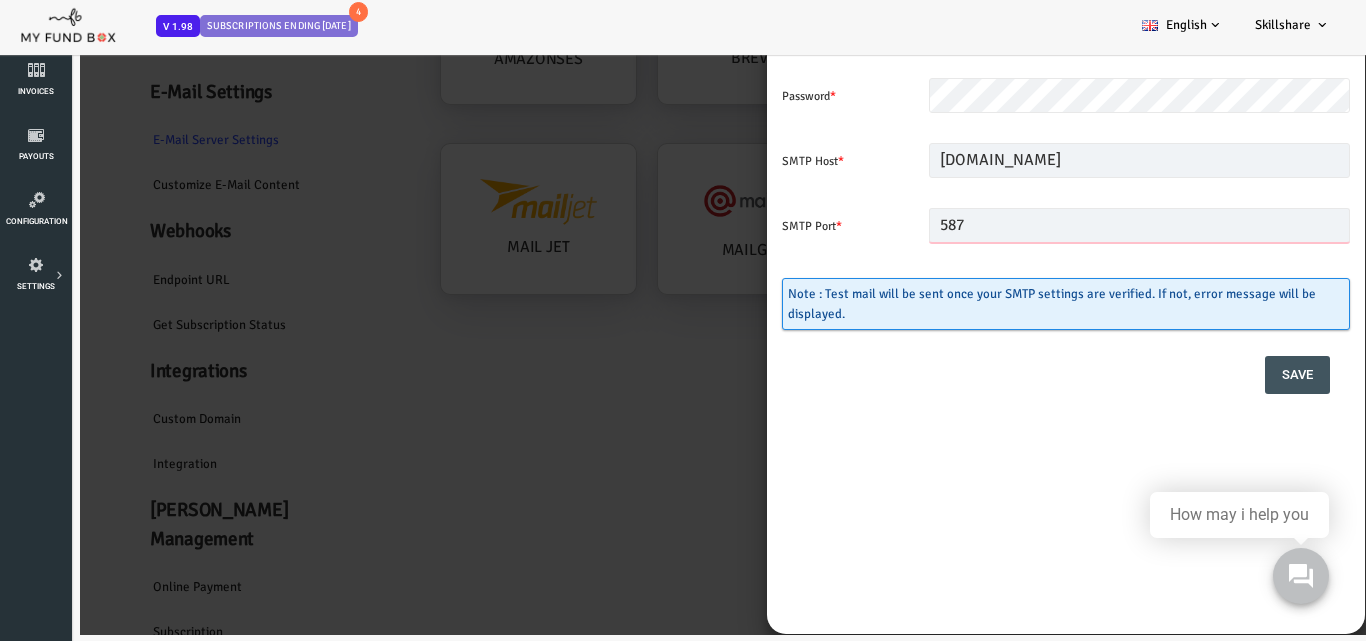 type on "587" 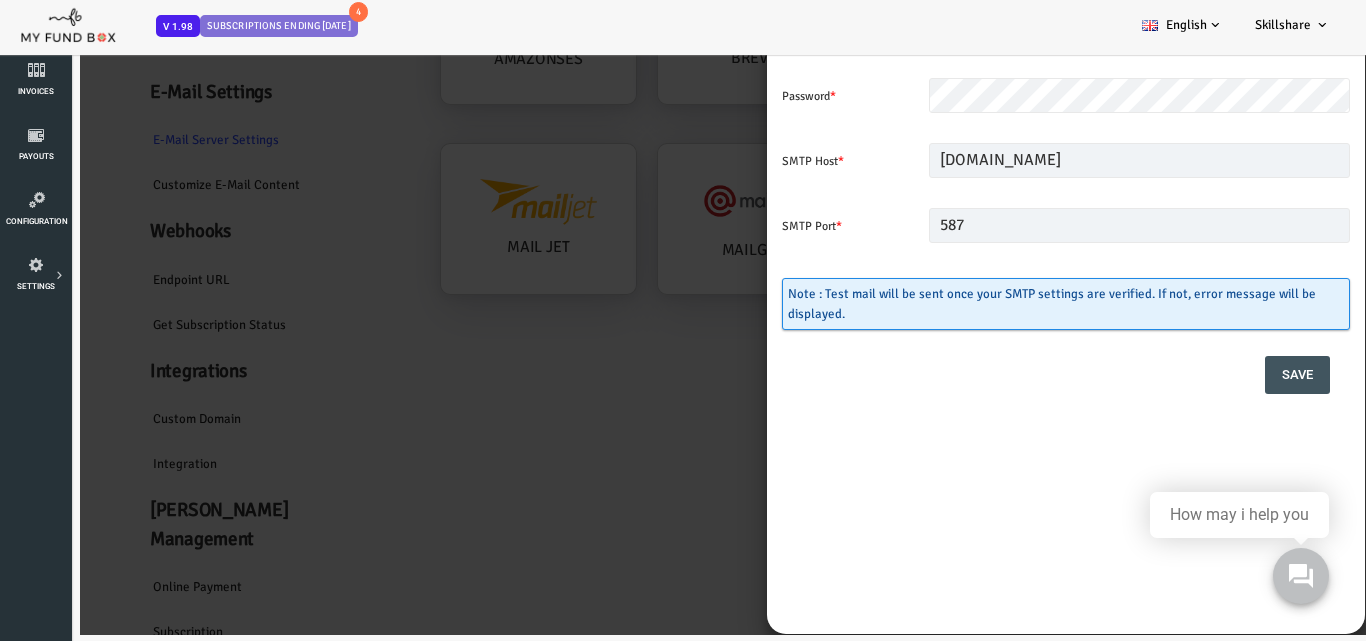 click on "Save" at bounding box center [1242, 375] 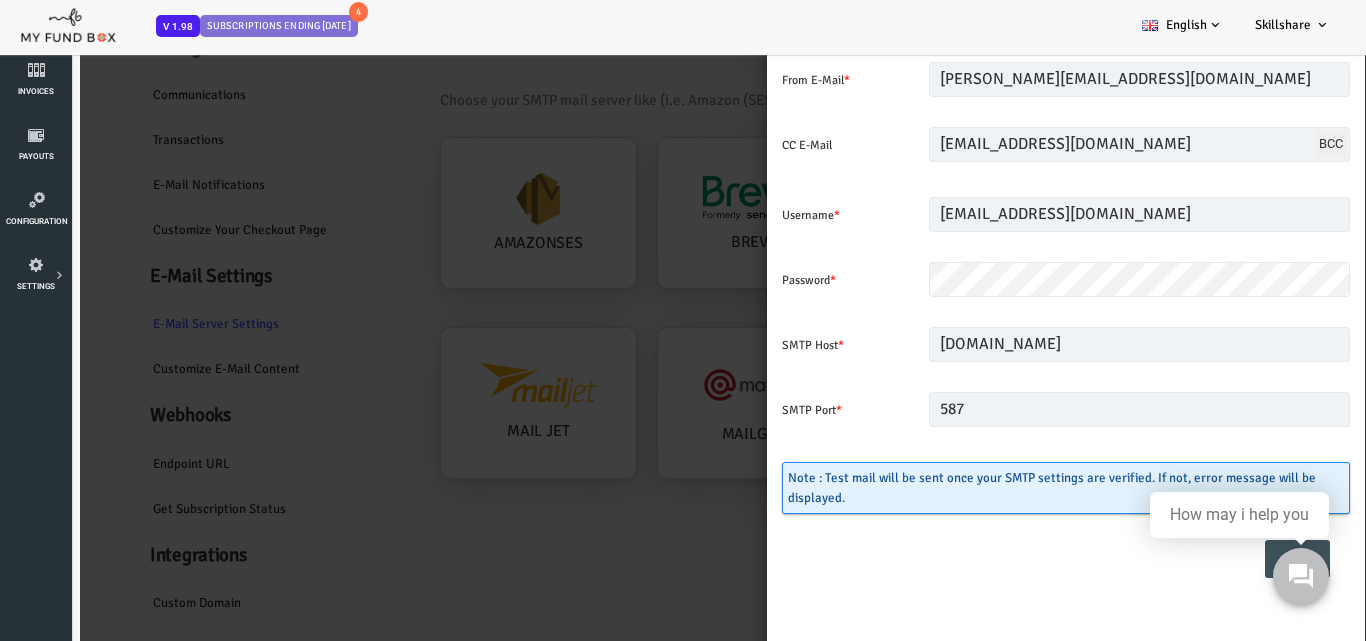 scroll, scrollTop: 0, scrollLeft: 0, axis: both 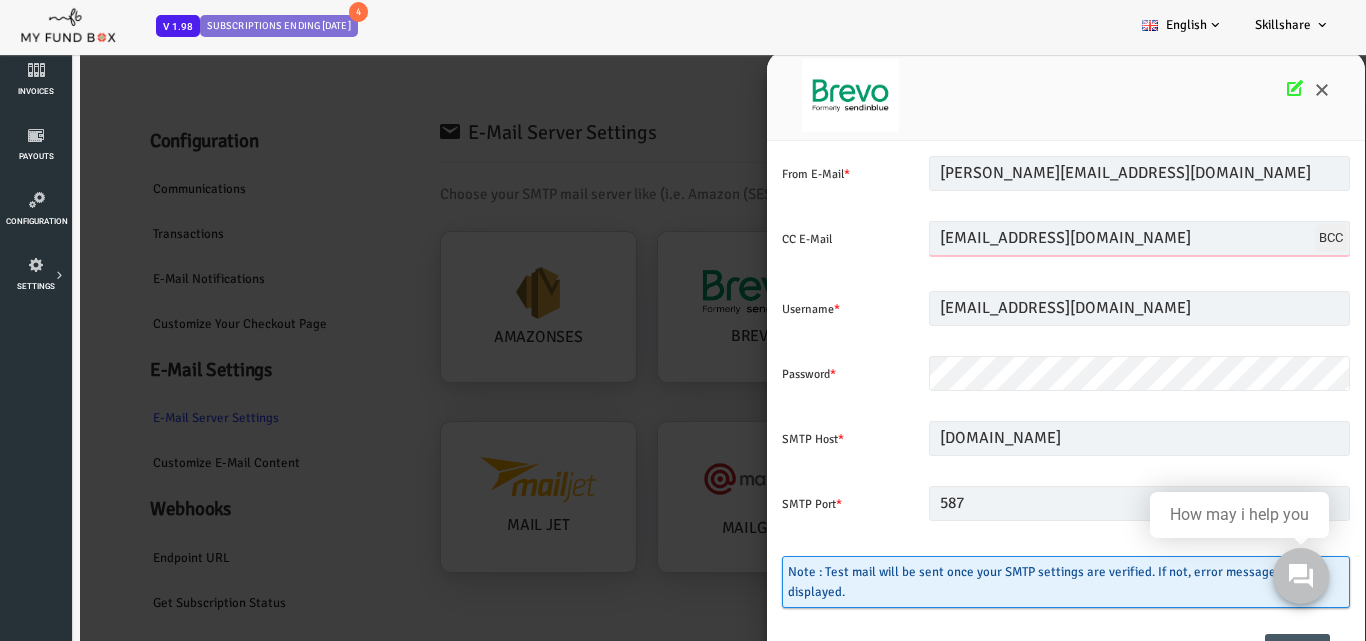 drag, startPoint x: 1104, startPoint y: 240, endPoint x: 799, endPoint y: 234, distance: 305.05902 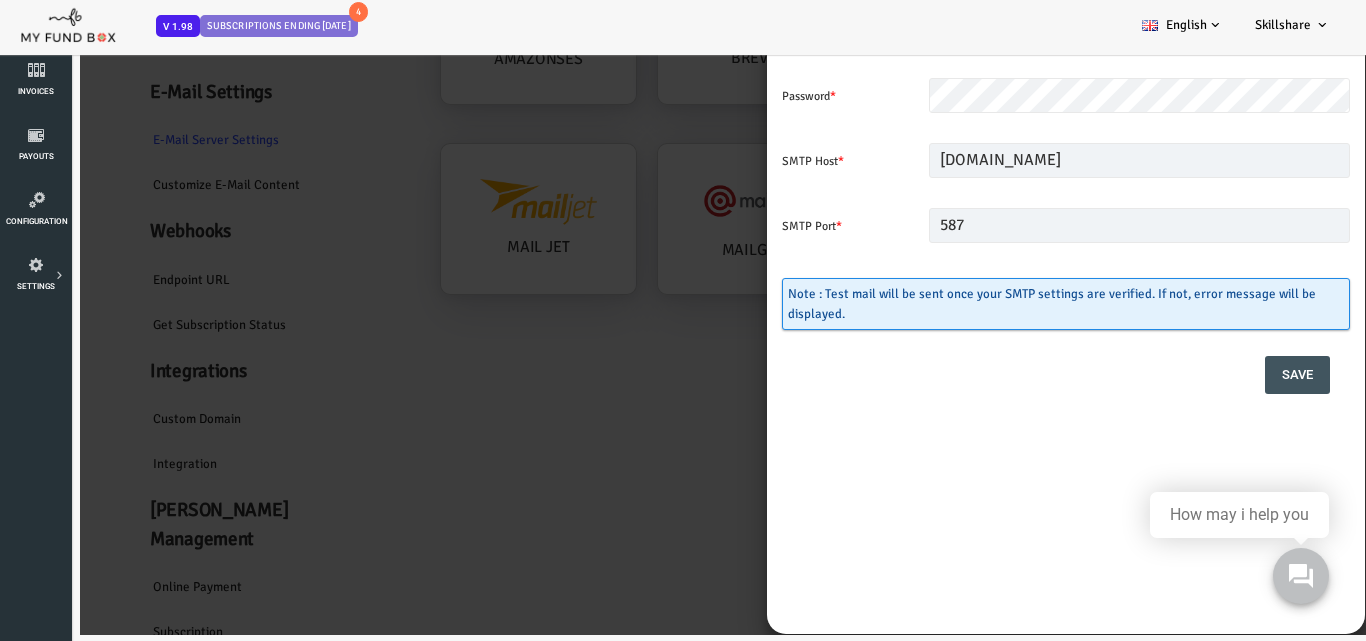 click on "Save" at bounding box center [1242, 375] 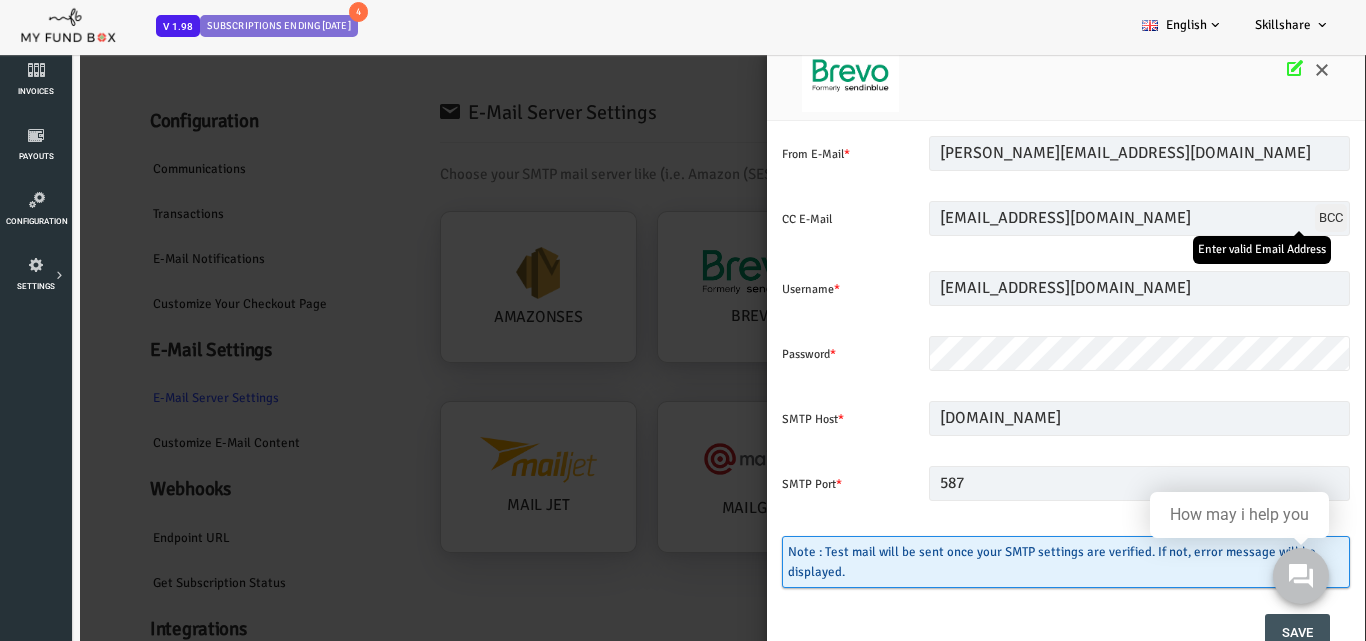 scroll, scrollTop: 0, scrollLeft: 0, axis: both 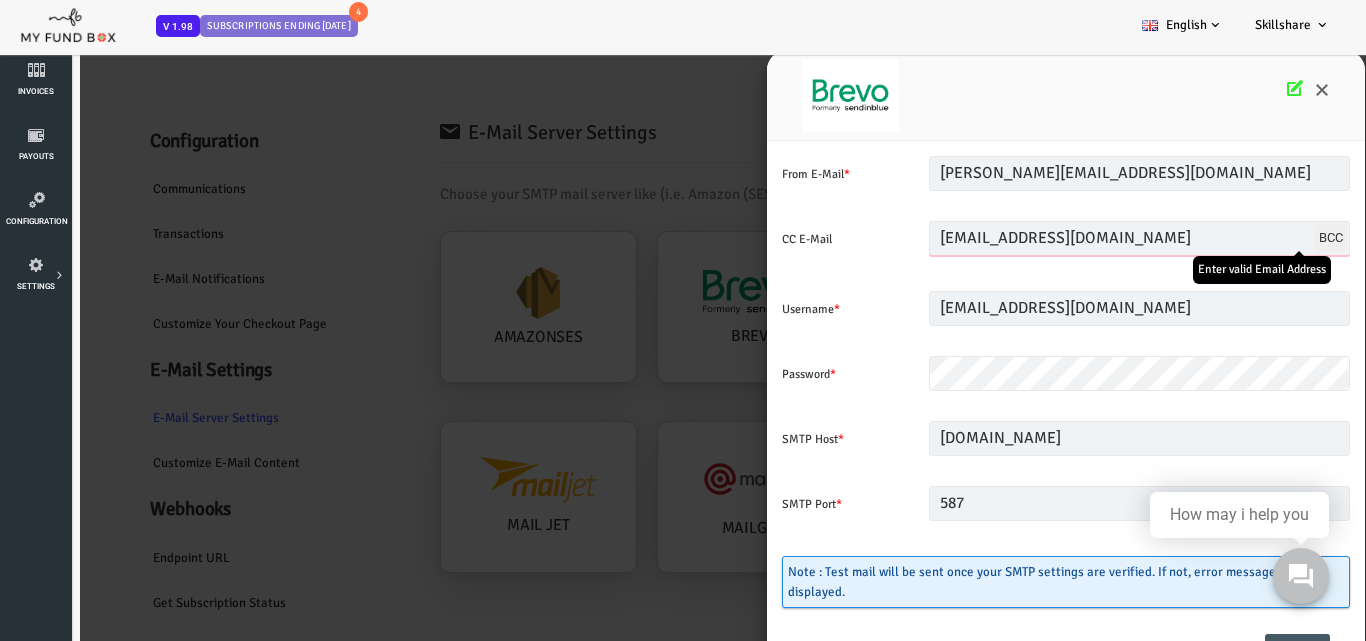 drag, startPoint x: 1125, startPoint y: 241, endPoint x: 812, endPoint y: 227, distance: 313.31296 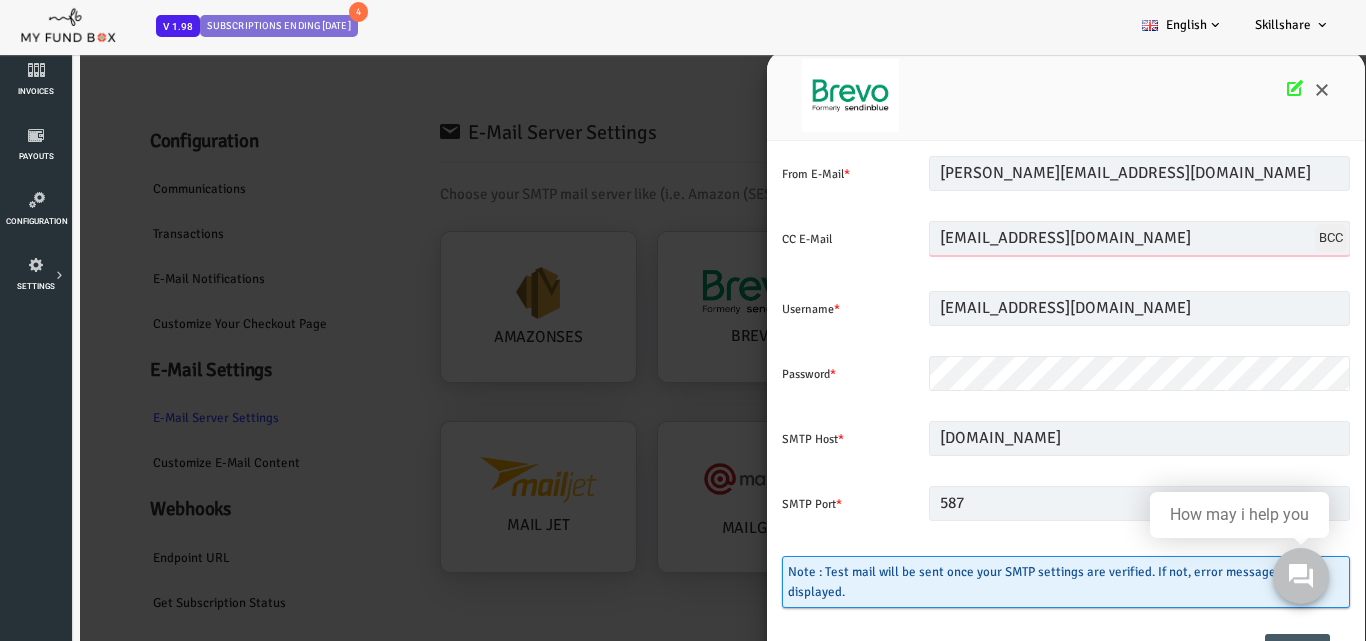 scroll, scrollTop: 278, scrollLeft: 0, axis: vertical 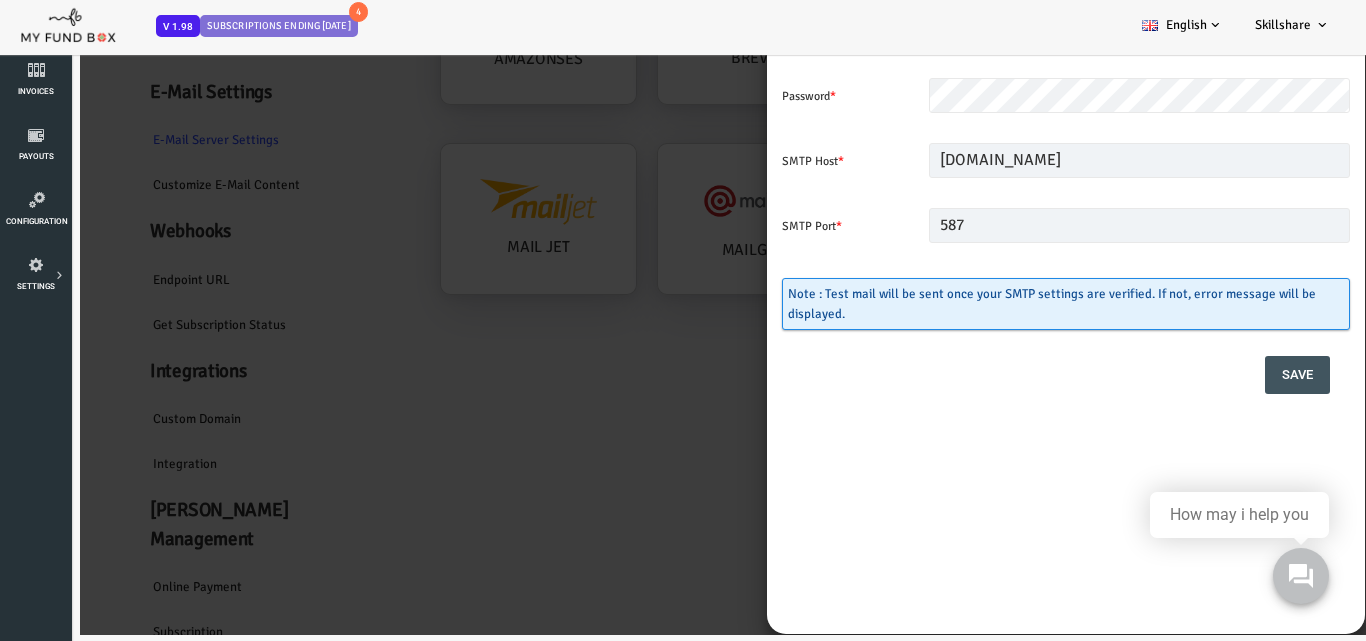 type on "[EMAIL_ADDRESS][DOMAIN_NAME]" 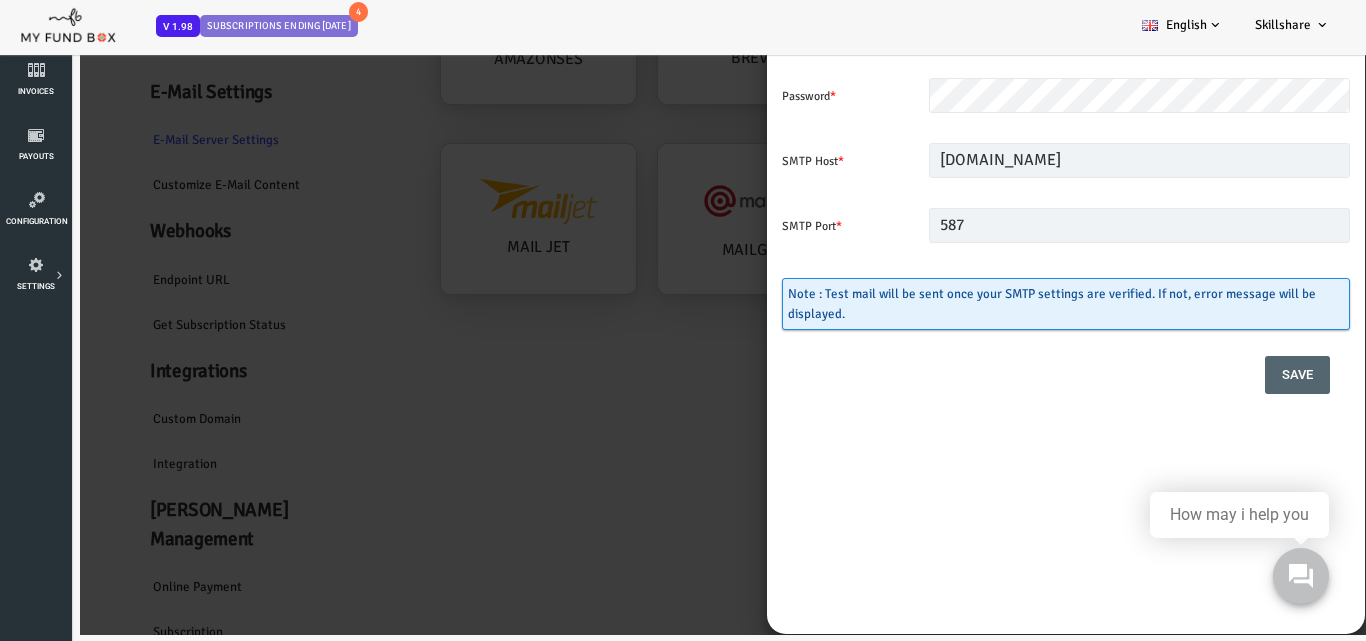 click on "Save" at bounding box center (1242, 375) 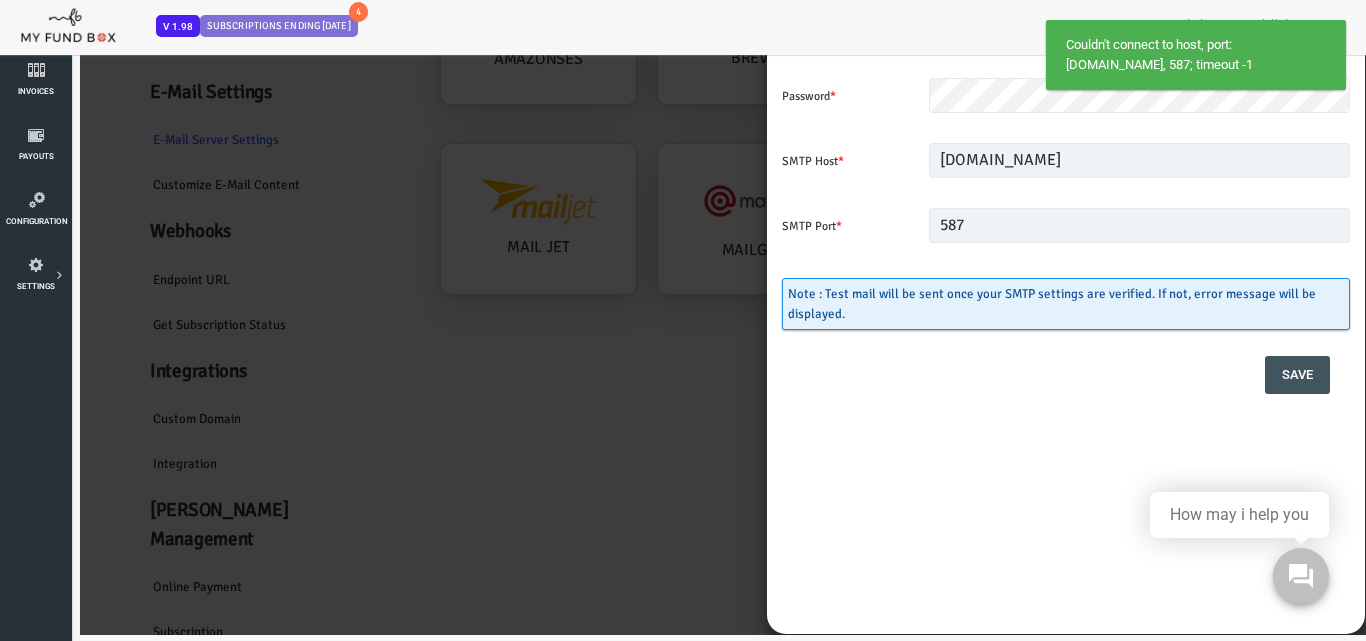 scroll, scrollTop: 0, scrollLeft: 0, axis: both 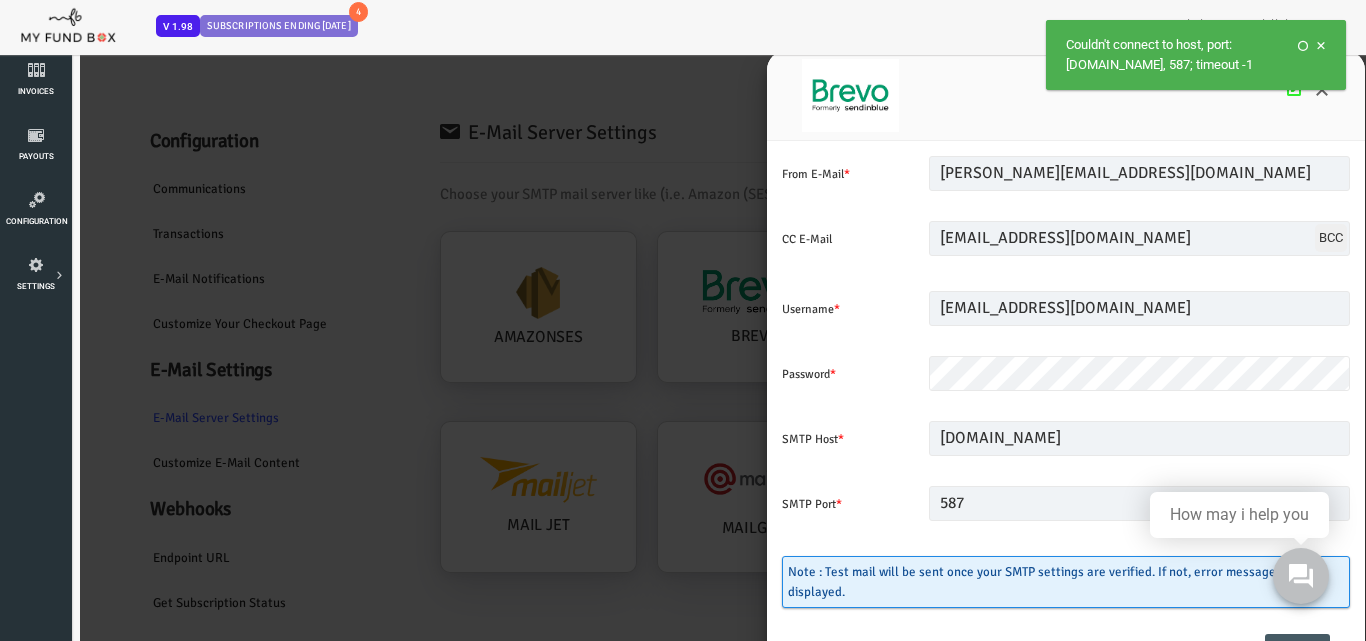 drag, startPoint x: 1320, startPoint y: 45, endPoint x: 1306, endPoint y: 45, distance: 14 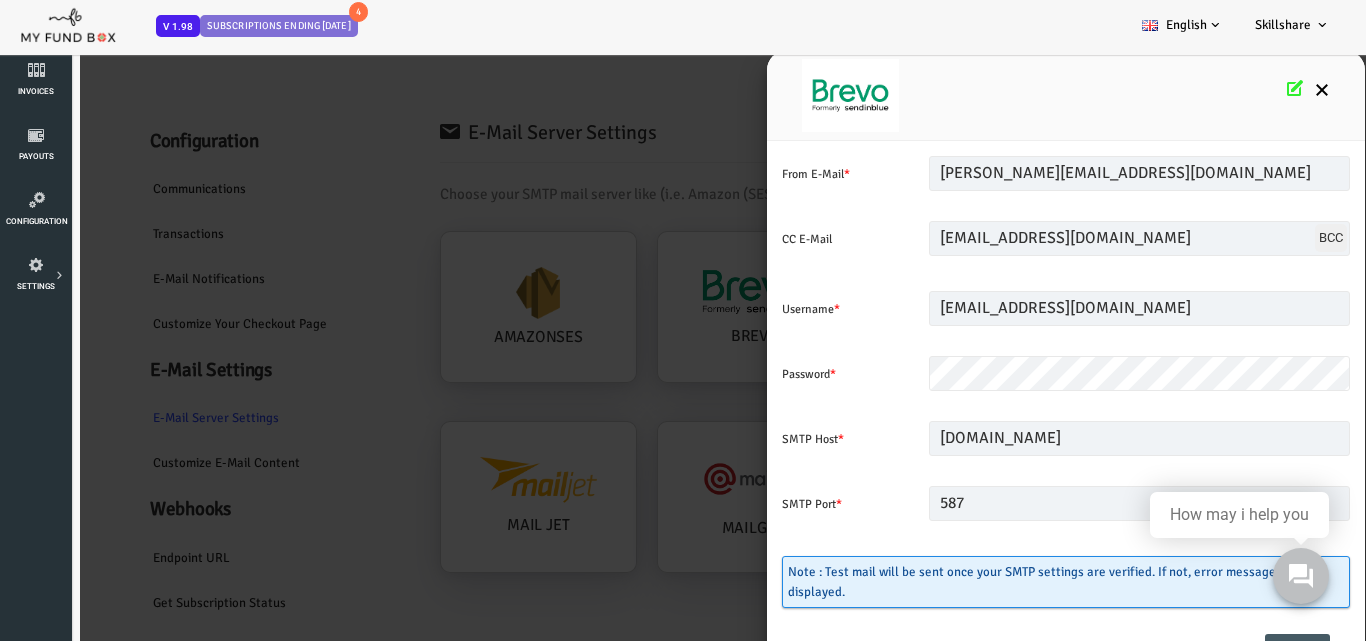 click at bounding box center [1267, 90] 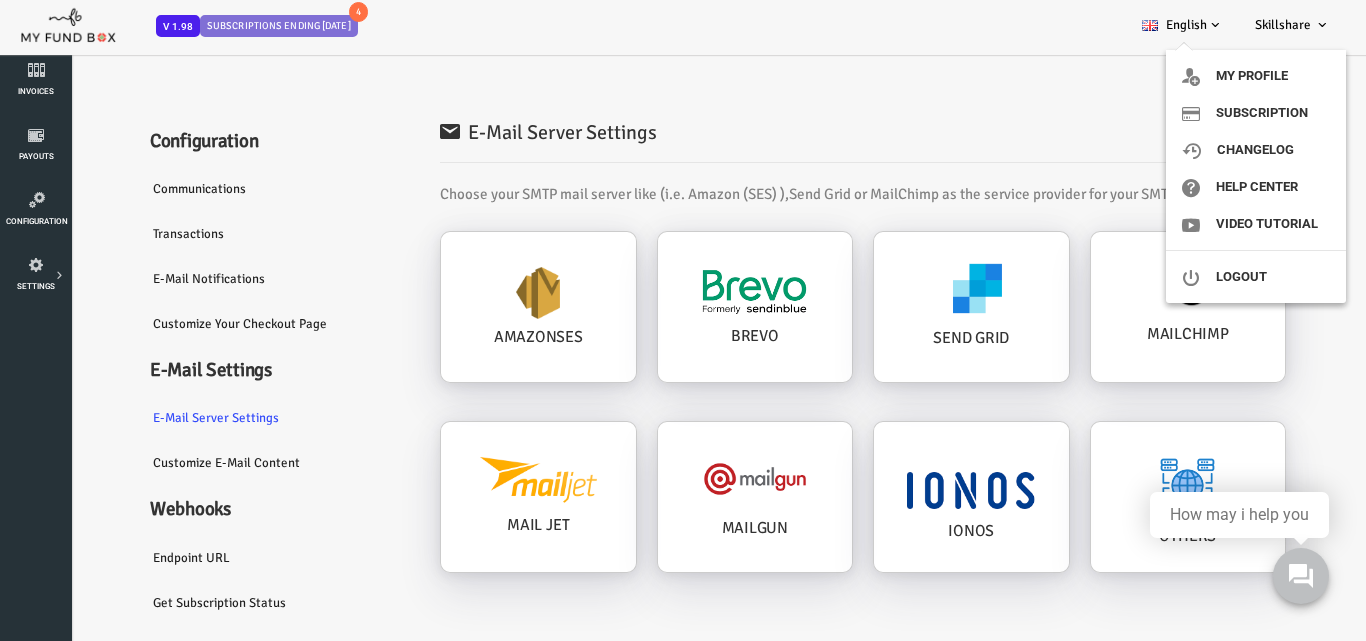 click on "Skillshare" at bounding box center [1283, 25] 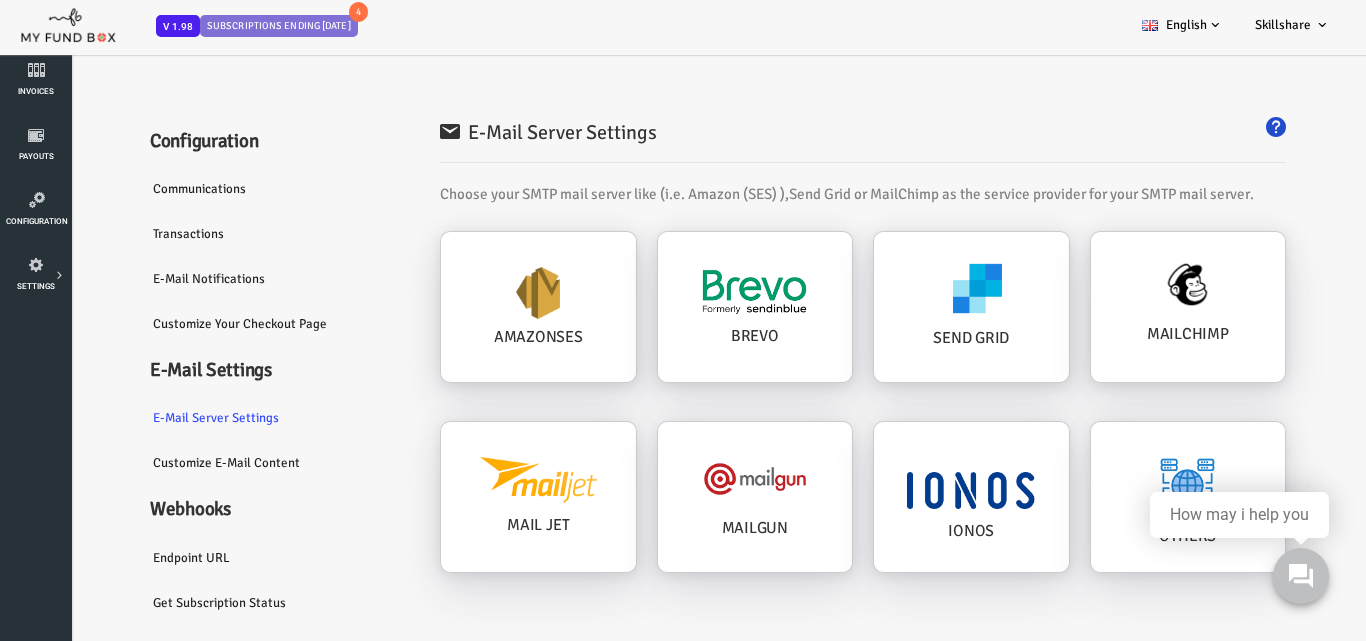 click on "Skillshare" at bounding box center (1283, 25) 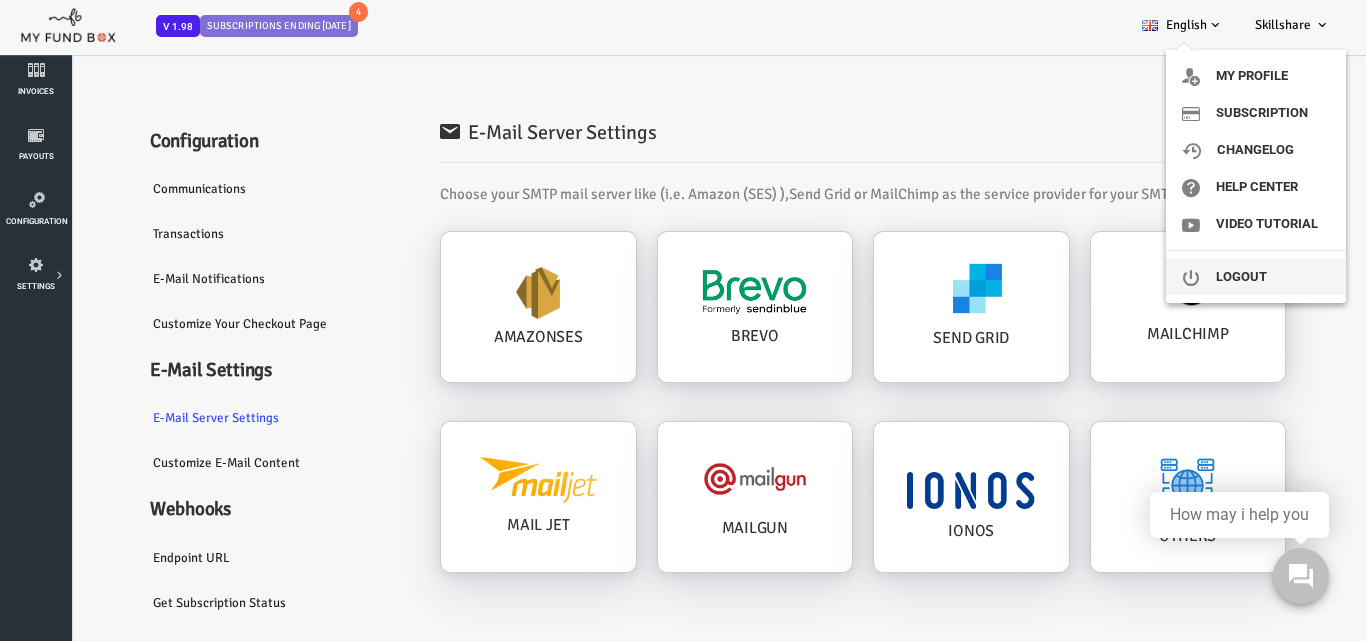 click on "Logout" at bounding box center [1256, 277] 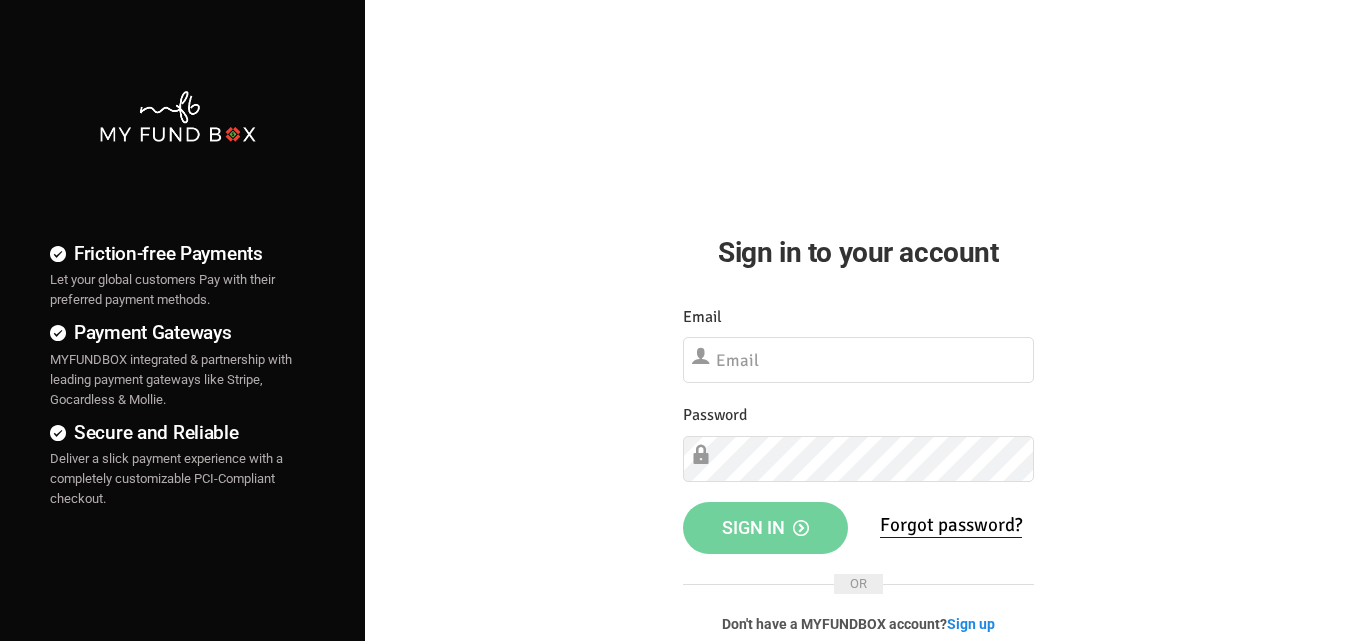 scroll, scrollTop: 0, scrollLeft: 0, axis: both 